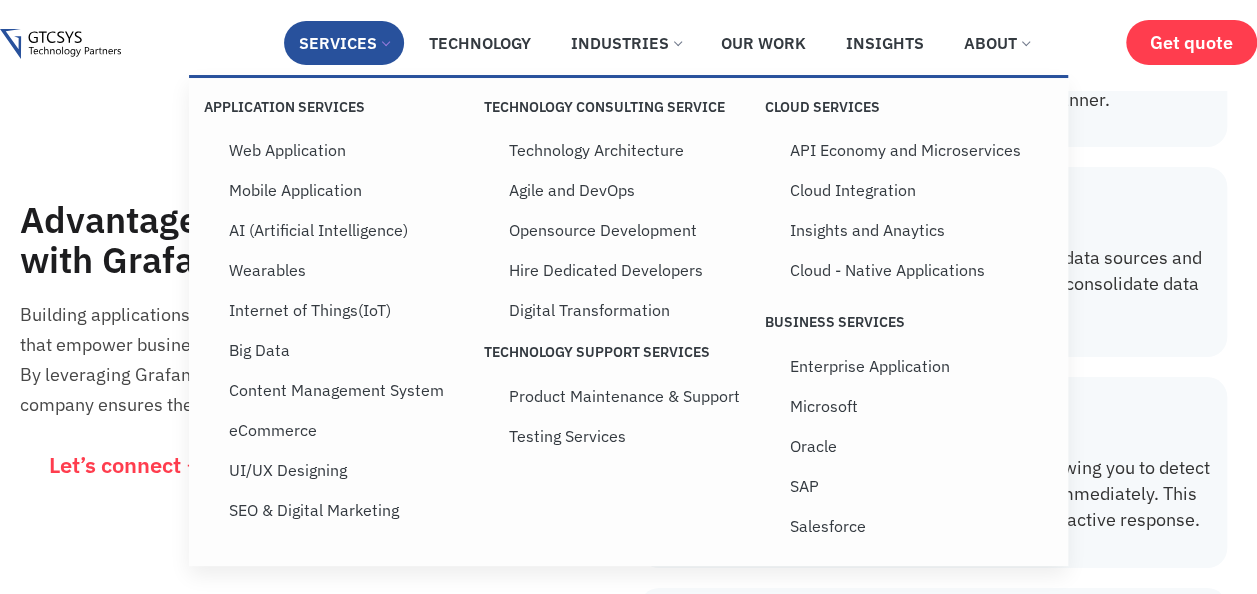 scroll, scrollTop: 3502, scrollLeft: 0, axis: vertical 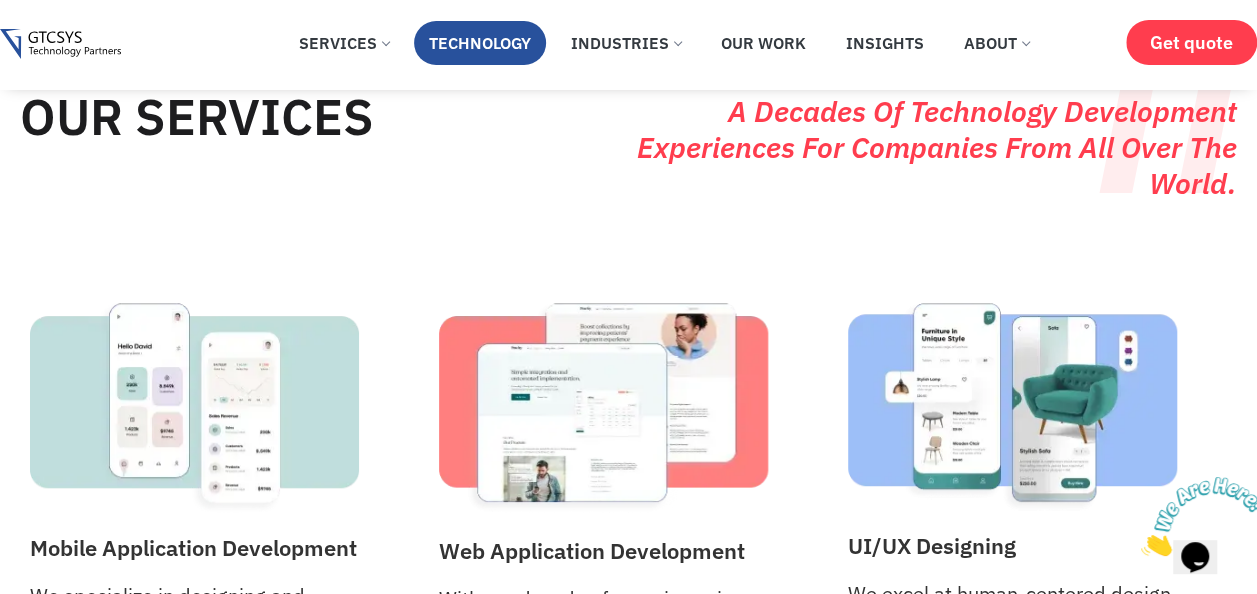 click on "Technology" at bounding box center [480, 43] 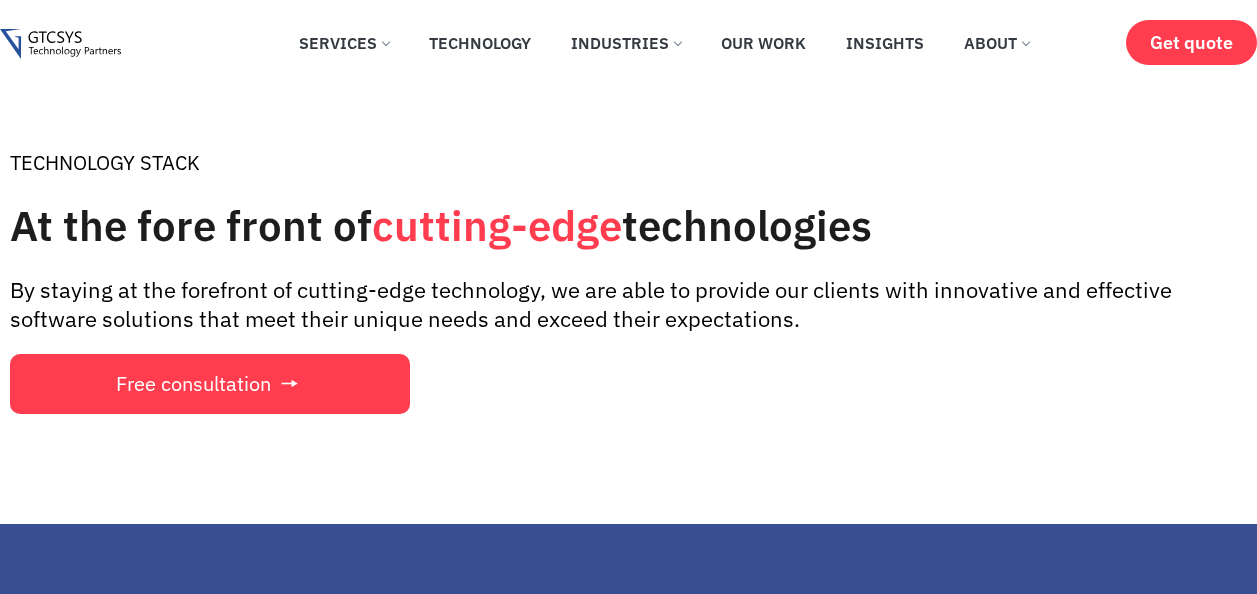 scroll, scrollTop: 0, scrollLeft: 0, axis: both 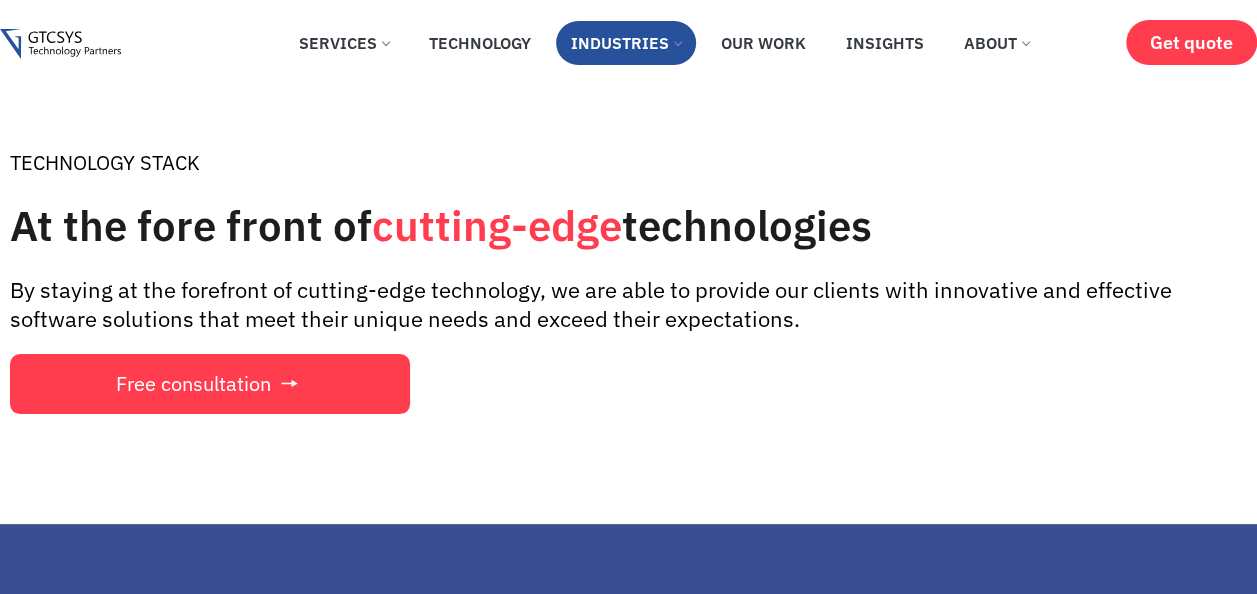 click on "Industries" at bounding box center (626, 43) 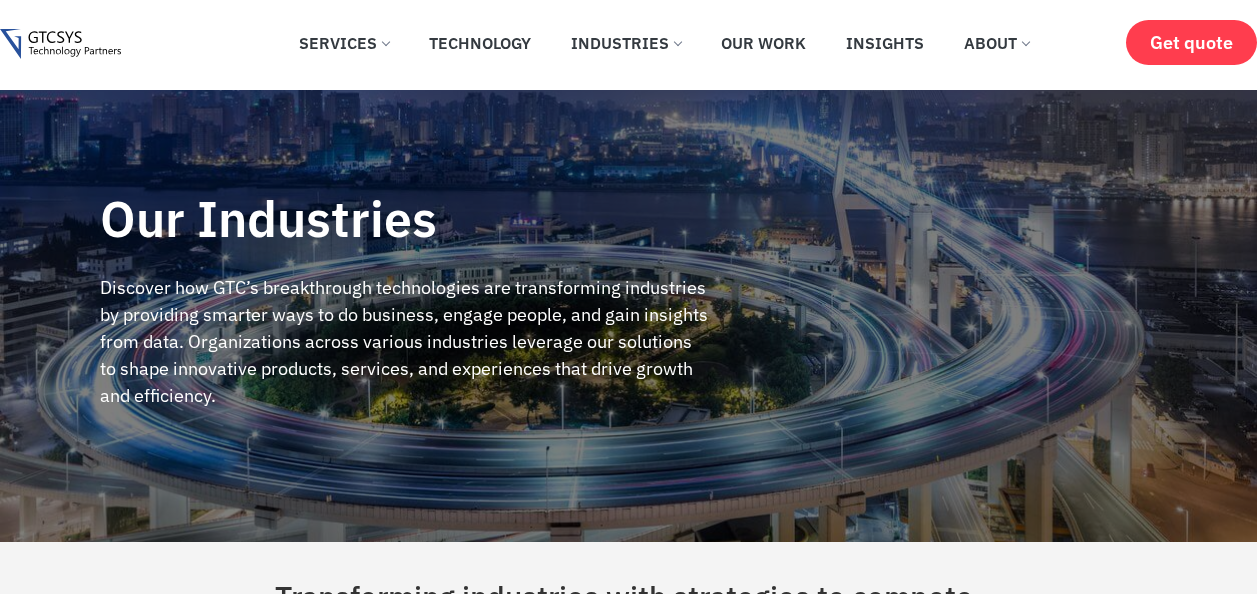 scroll, scrollTop: 0, scrollLeft: 0, axis: both 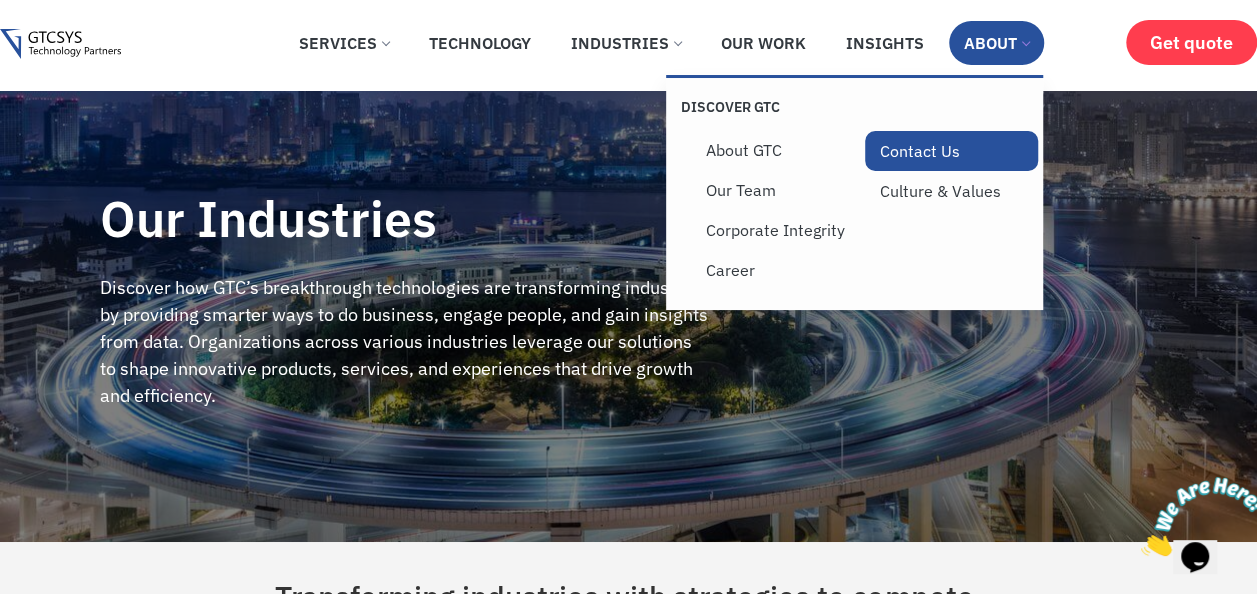 click on "Contact Us" at bounding box center (952, 151) 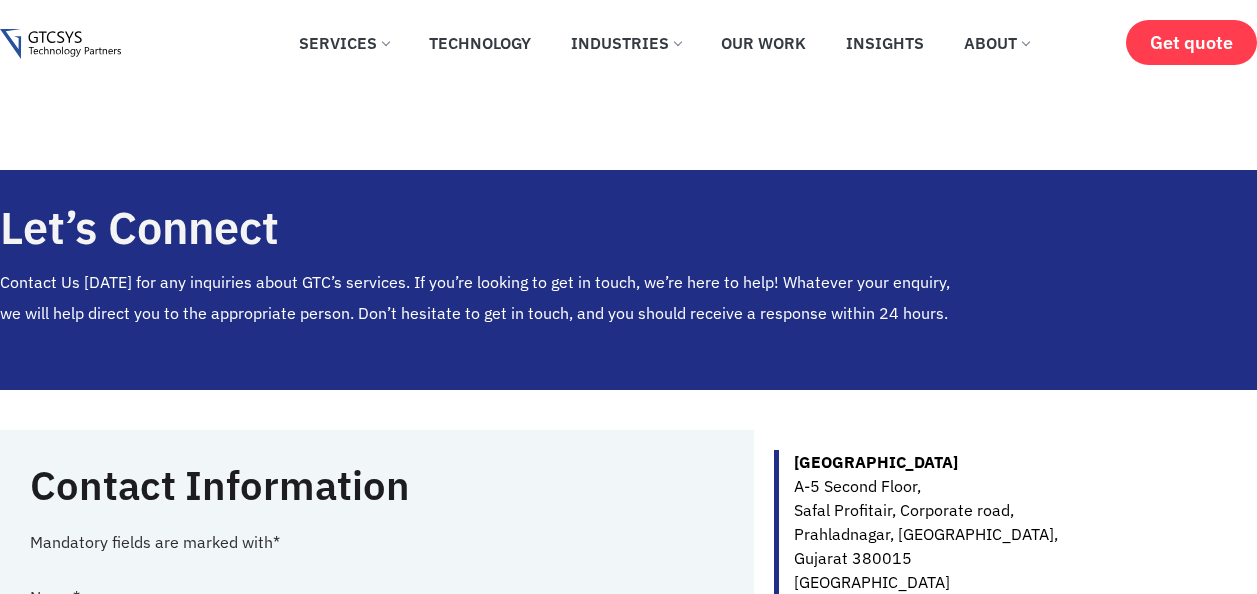 scroll, scrollTop: 300, scrollLeft: 0, axis: vertical 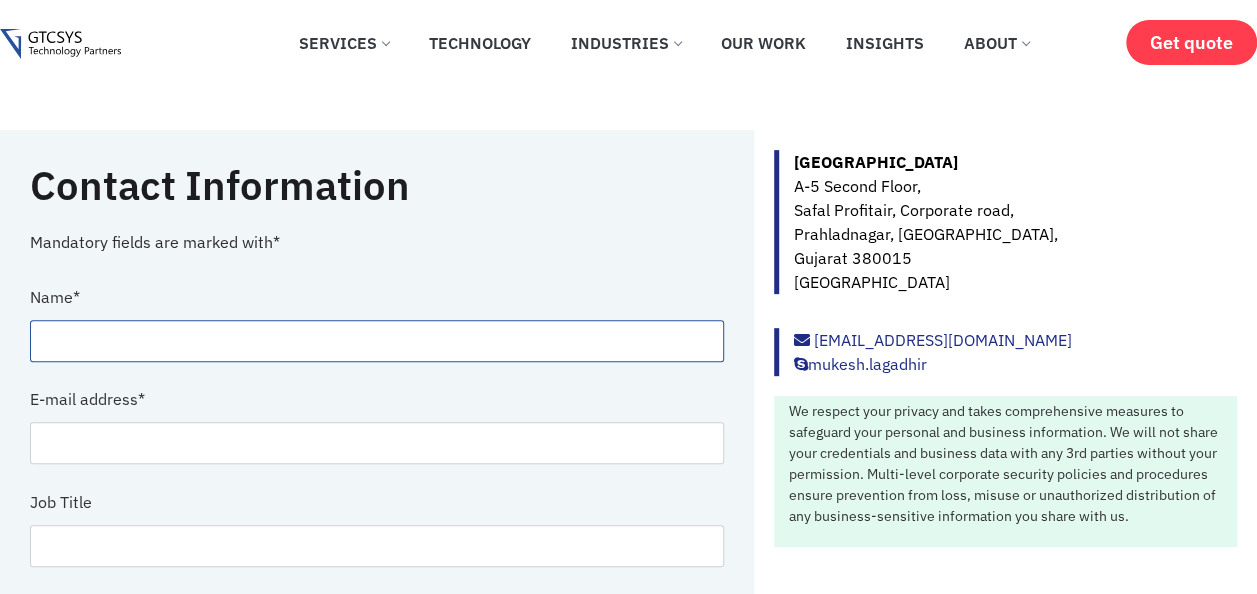 click at bounding box center (377, 341) 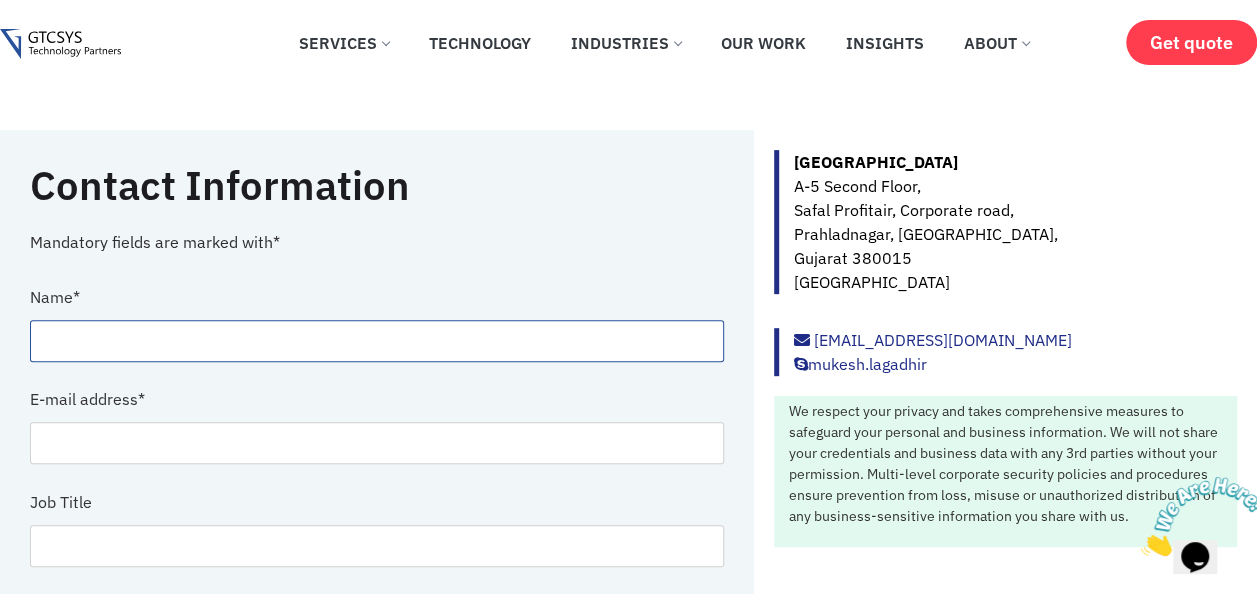 scroll, scrollTop: 0, scrollLeft: 0, axis: both 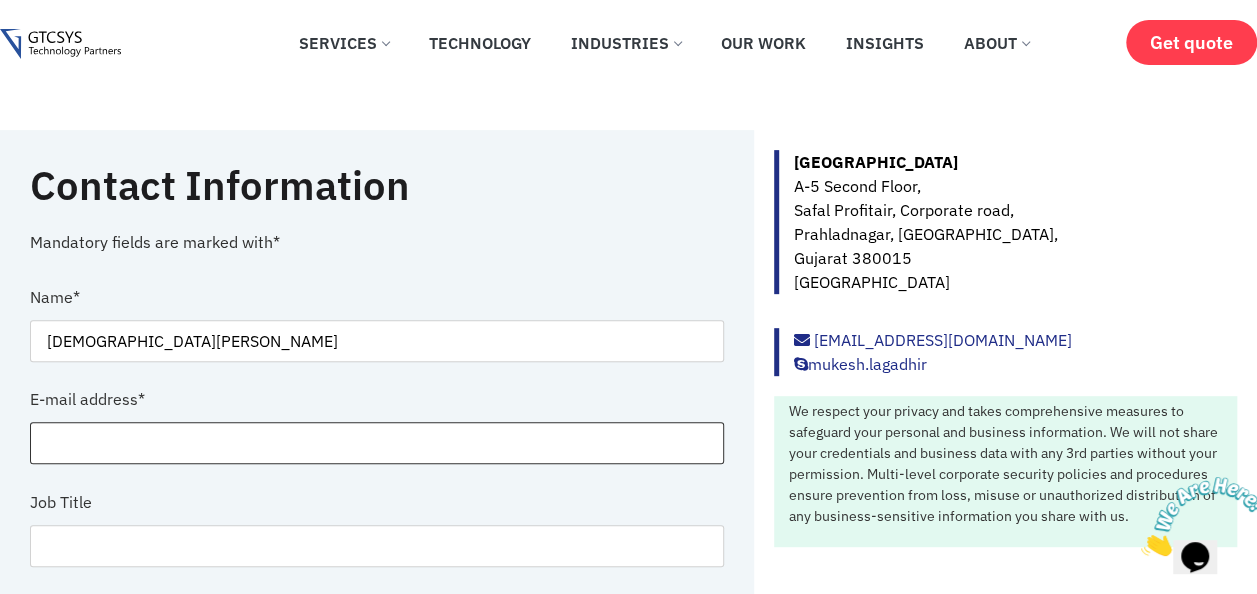 type on "[PERSON_NAME][EMAIL_ADDRESS][DOMAIN_NAME]" 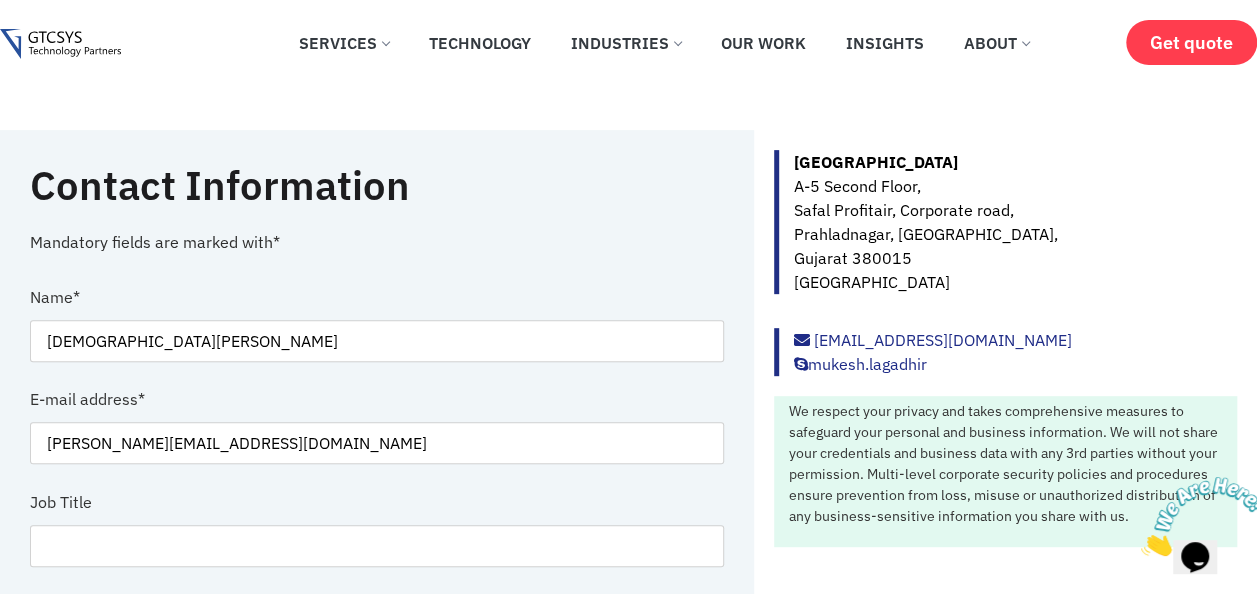 type on "Mindeed Technologies and services PVT LTD" 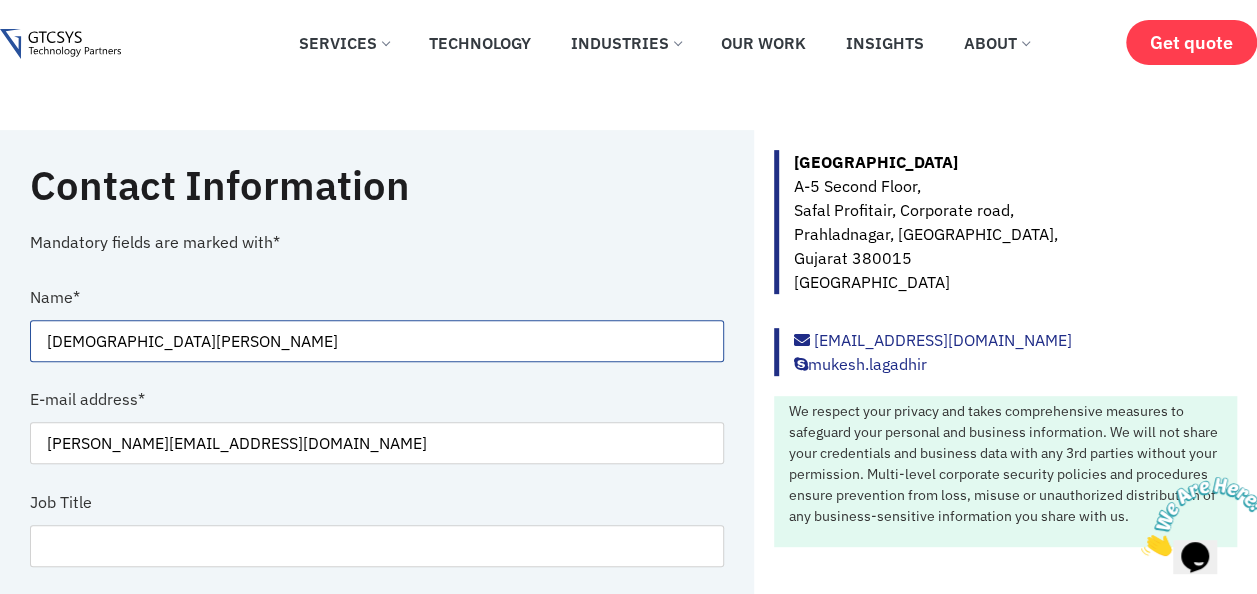 click on "[DEMOGRAPHIC_DATA][PERSON_NAME]" at bounding box center [377, 341] 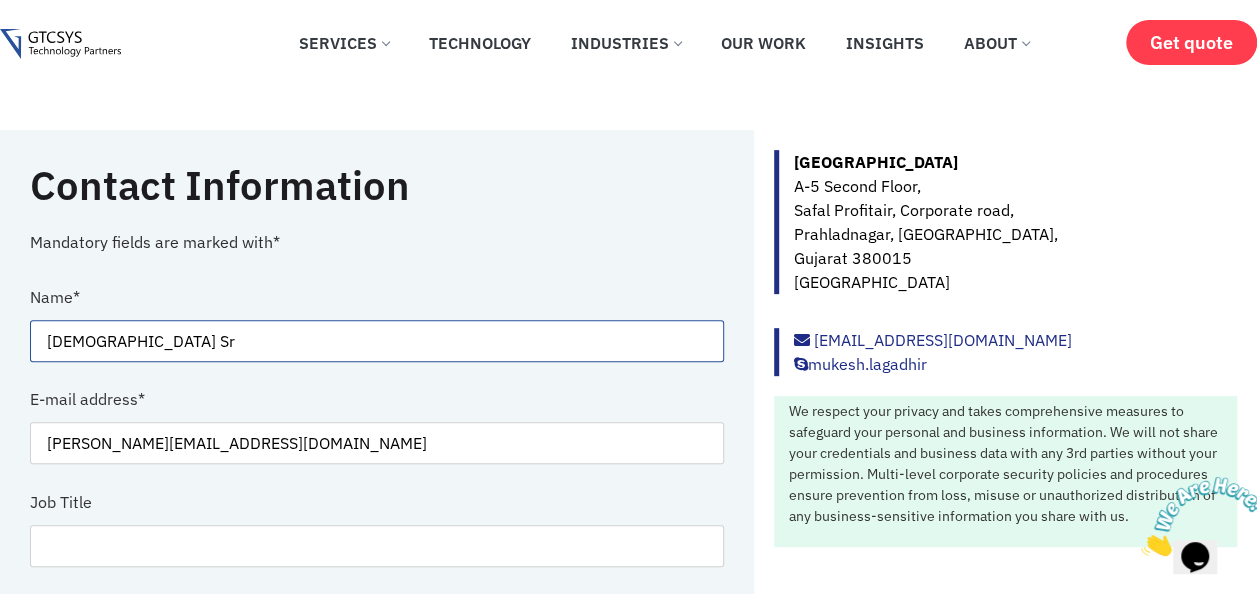 type on "[DEMOGRAPHIC_DATA][PERSON_NAME]" 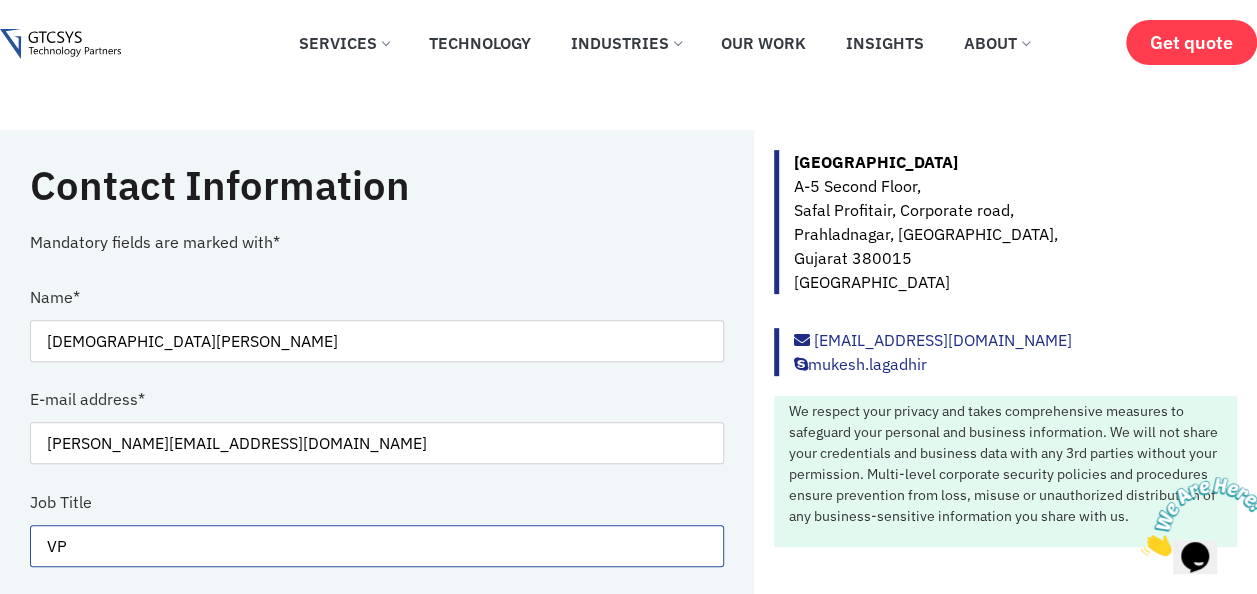 type on "VP" 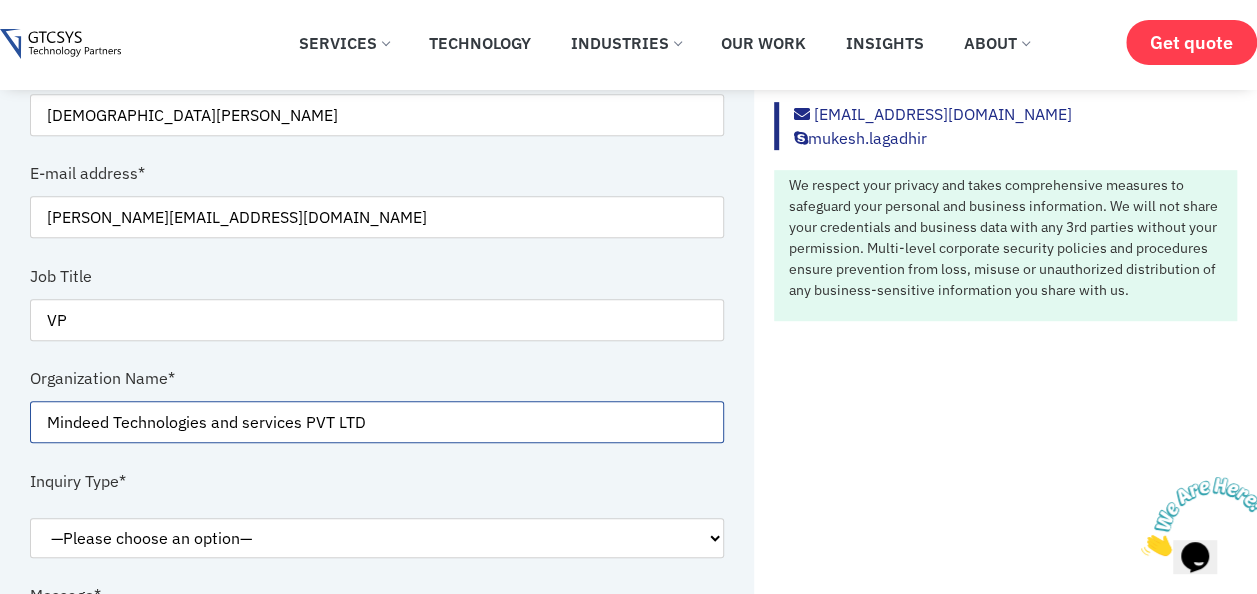scroll, scrollTop: 650, scrollLeft: 0, axis: vertical 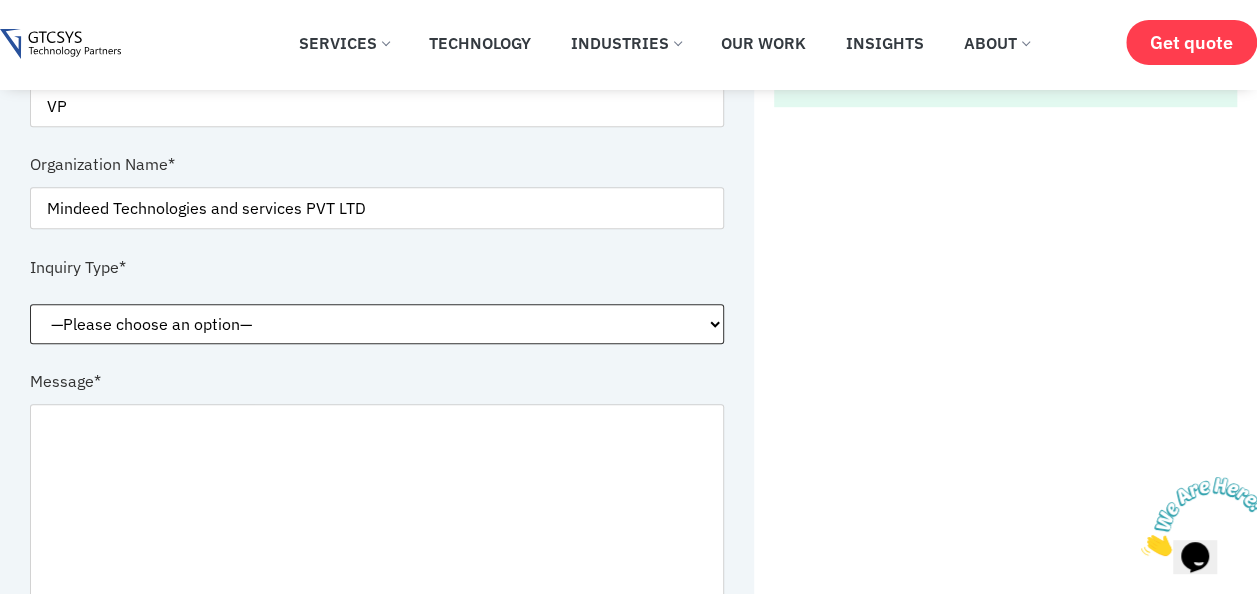 click on "—Please choose an option— Request for service Media and Public Relations Career Seekers Alliances Others" at bounding box center [377, 324] 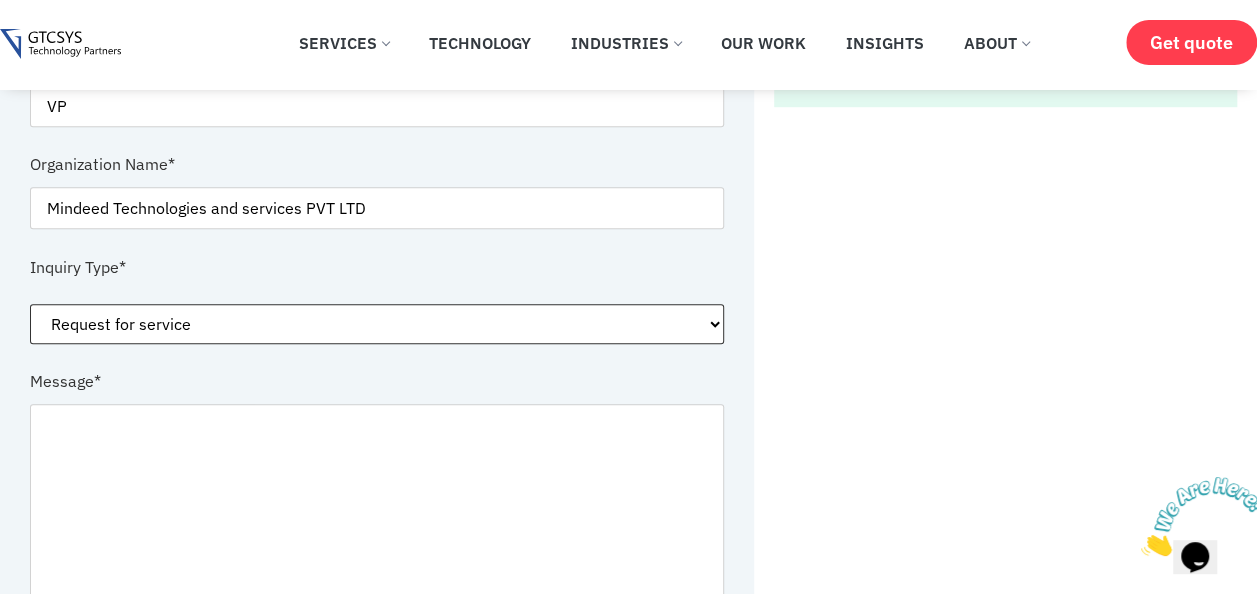 click on "—Please choose an option— Request for service Media and Public Relations Career Seekers Alliances Others" at bounding box center [377, 324] 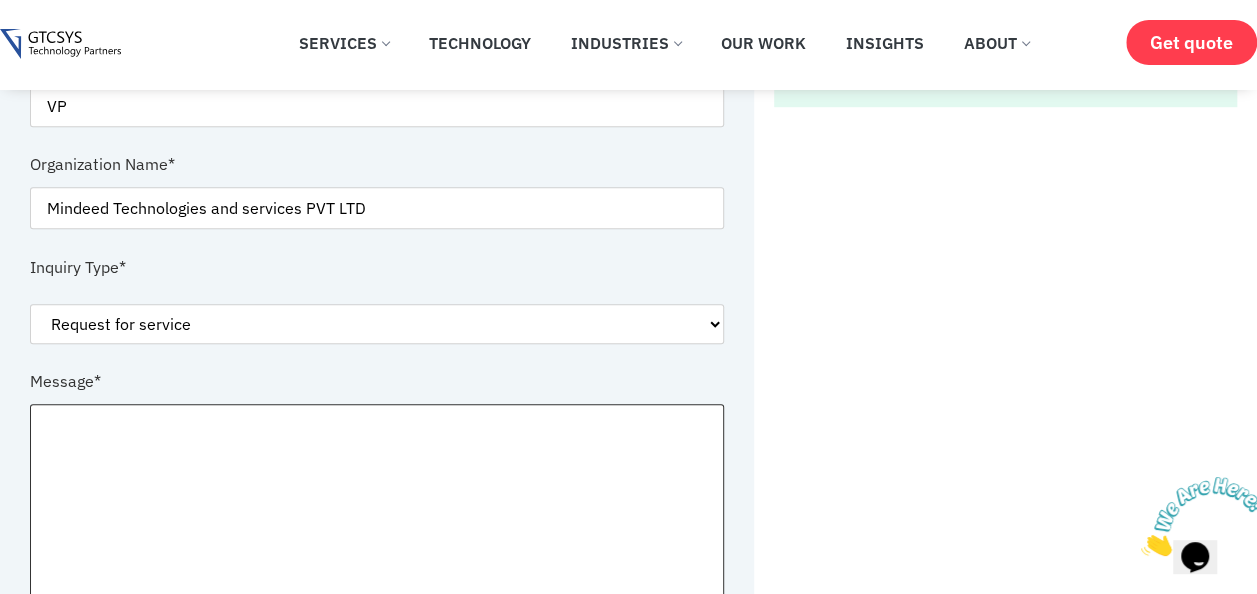 click at bounding box center [377, 533] 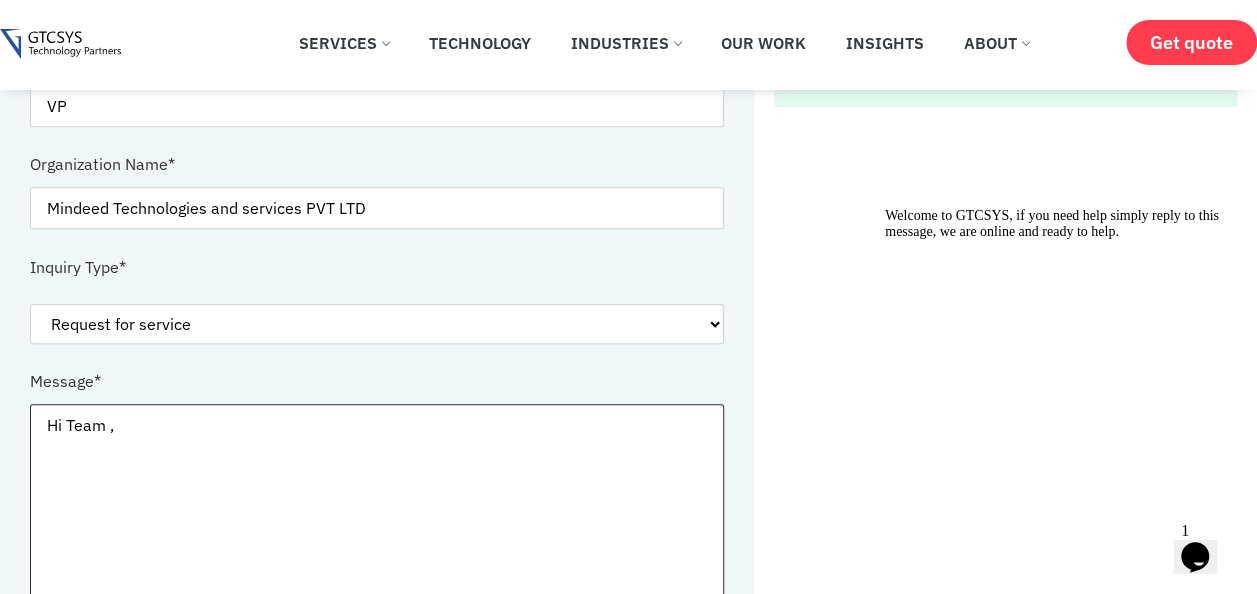 type on "Hi Team ," 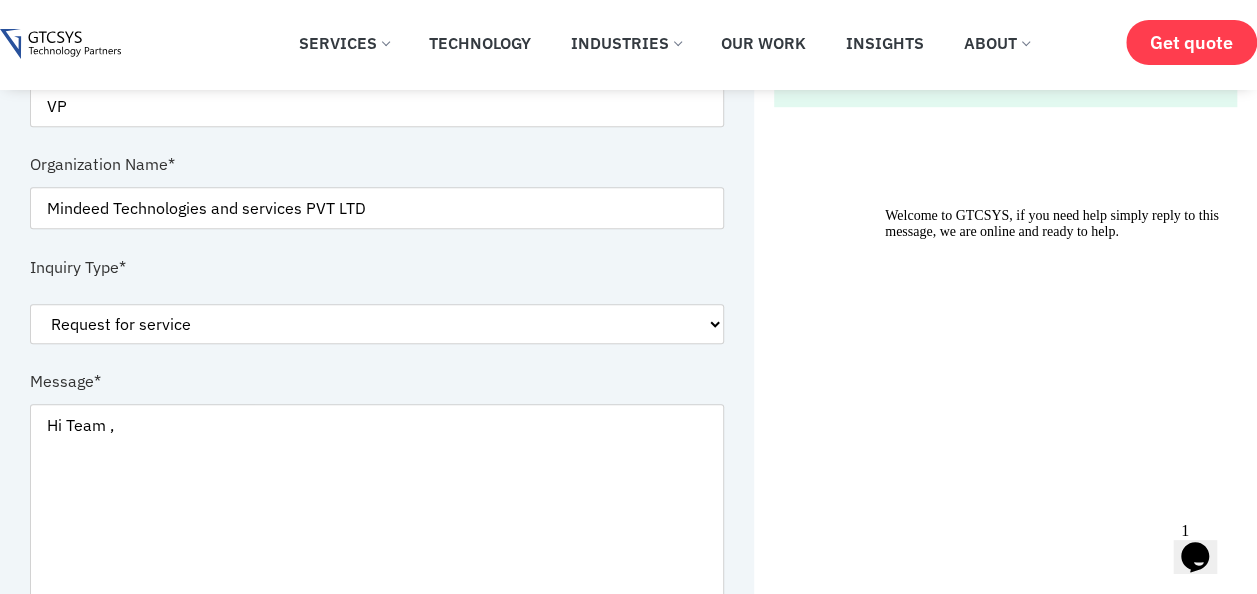 click on "Opens Chat This icon Opens the chat window." at bounding box center (1195, 557) 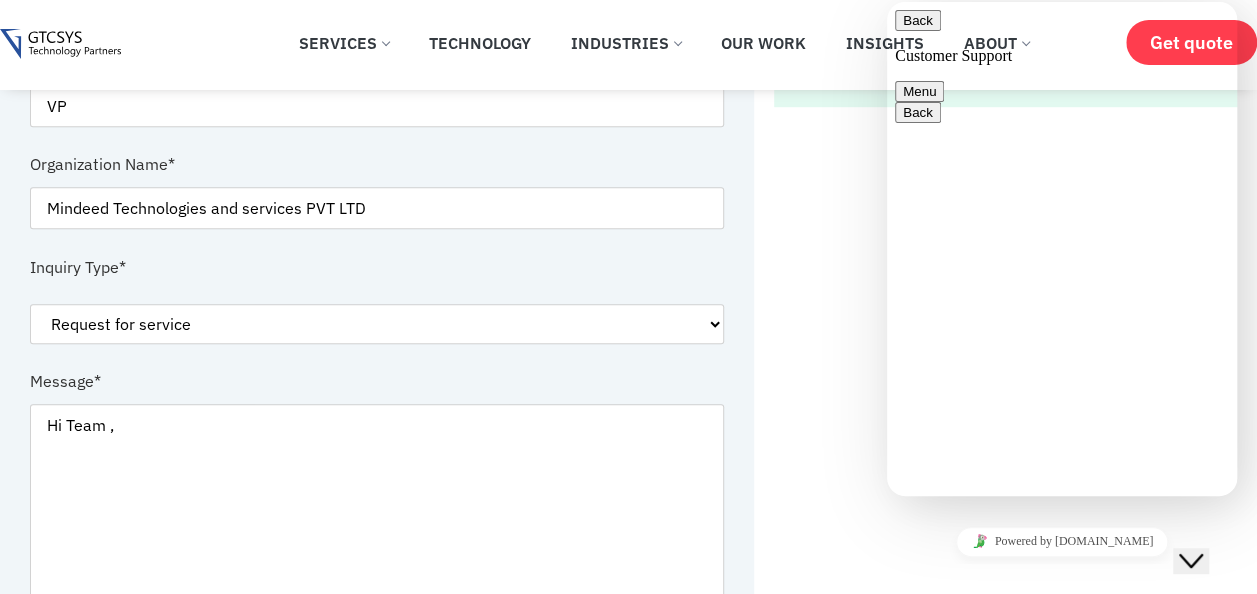 click at bounding box center (887, 2) 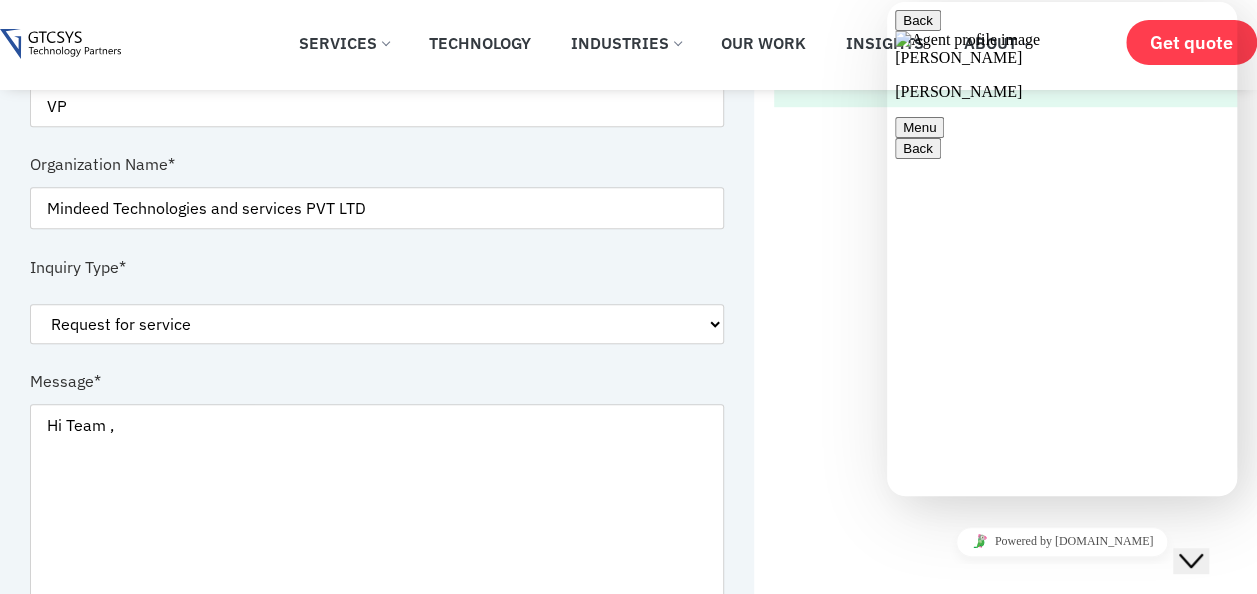 type on "APM and infra monitoring tools" 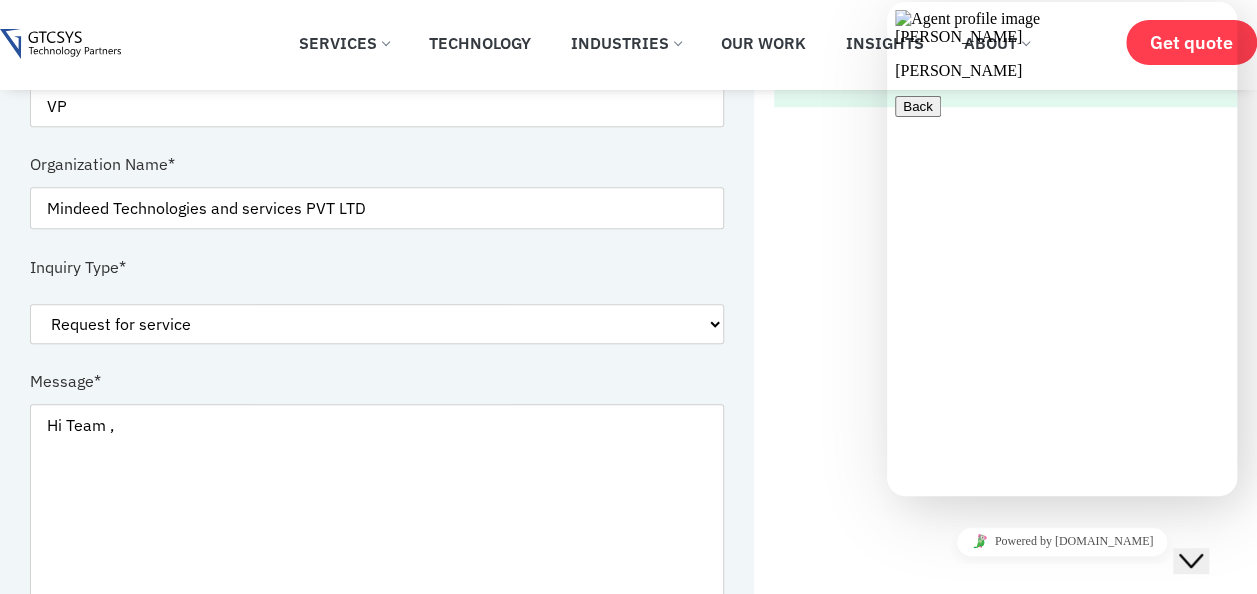 scroll, scrollTop: 0, scrollLeft: 0, axis: both 